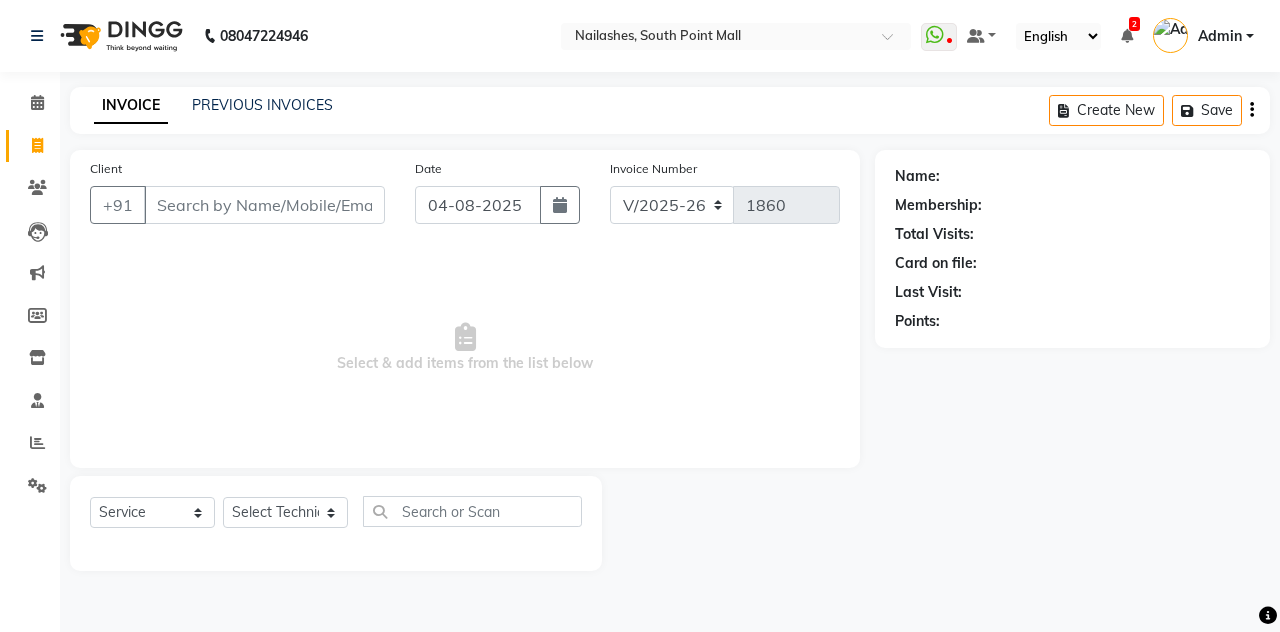 select on "3926" 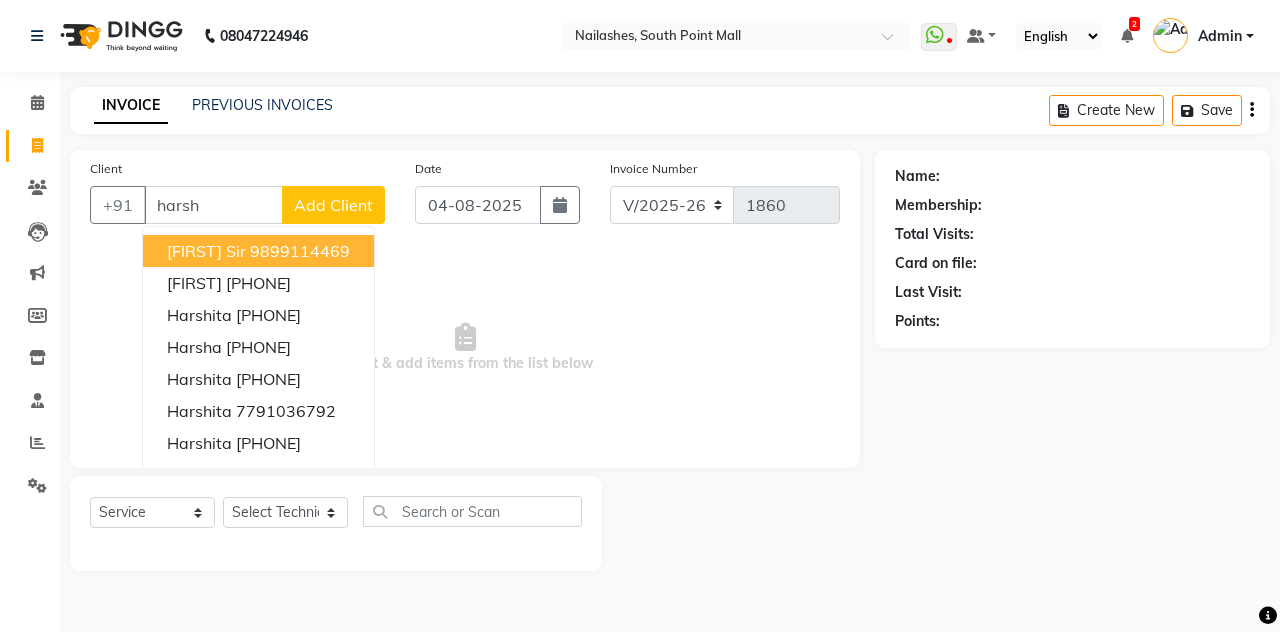 click on "9899114469" at bounding box center (300, 251) 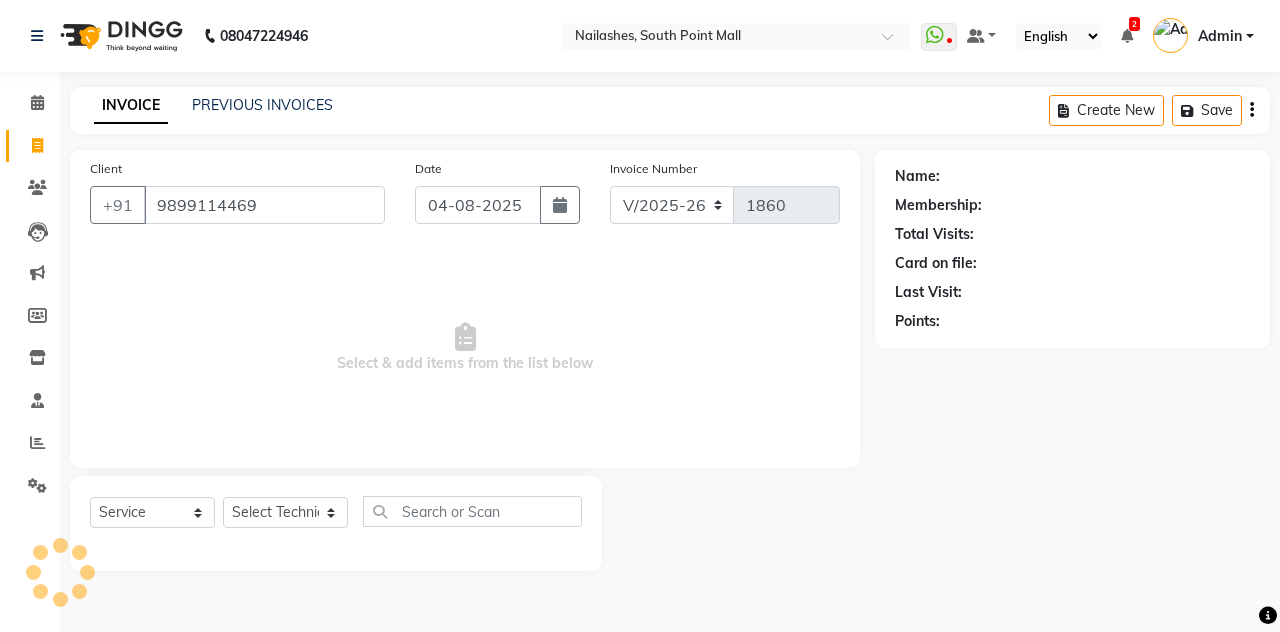 type on "9899114469" 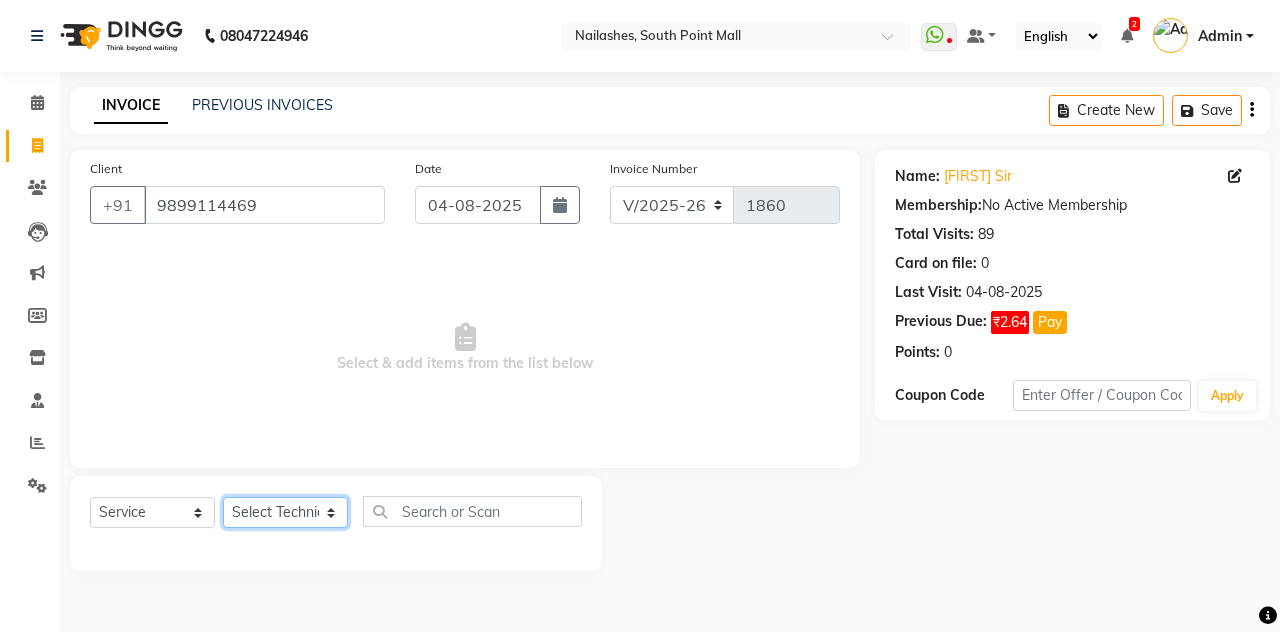 click on "Select Technician Admin Anamika Anita Arjun Mamta Manager Muskan Nisha Samir Shanu Shushanto" 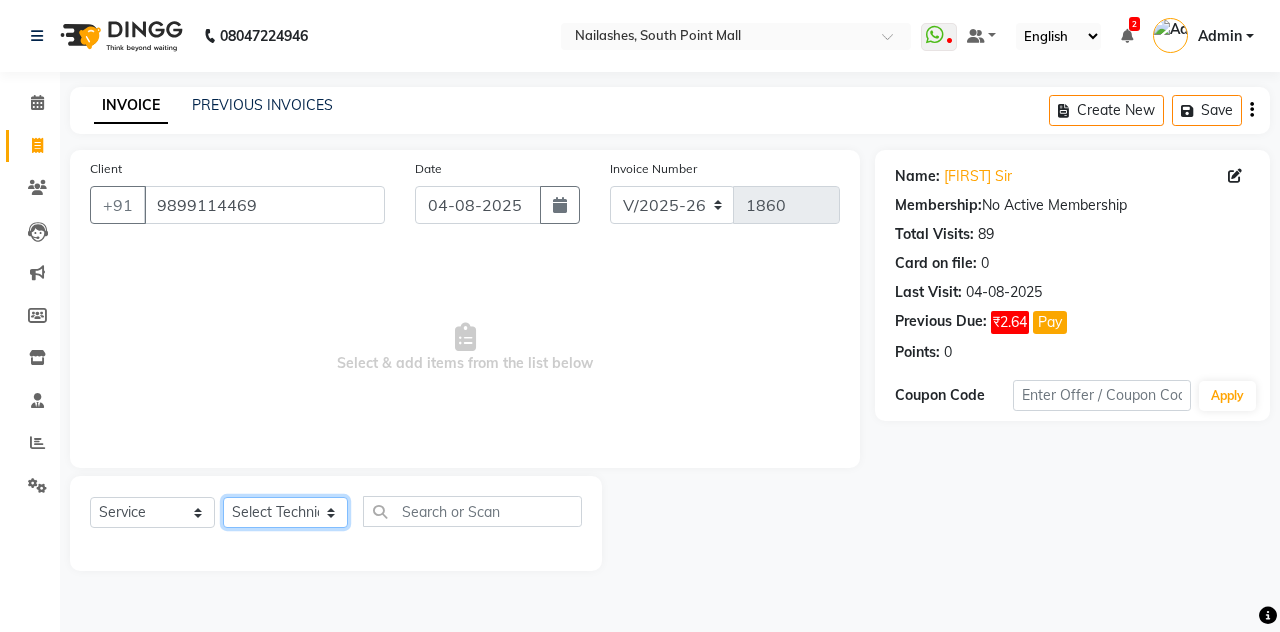 select on "19580" 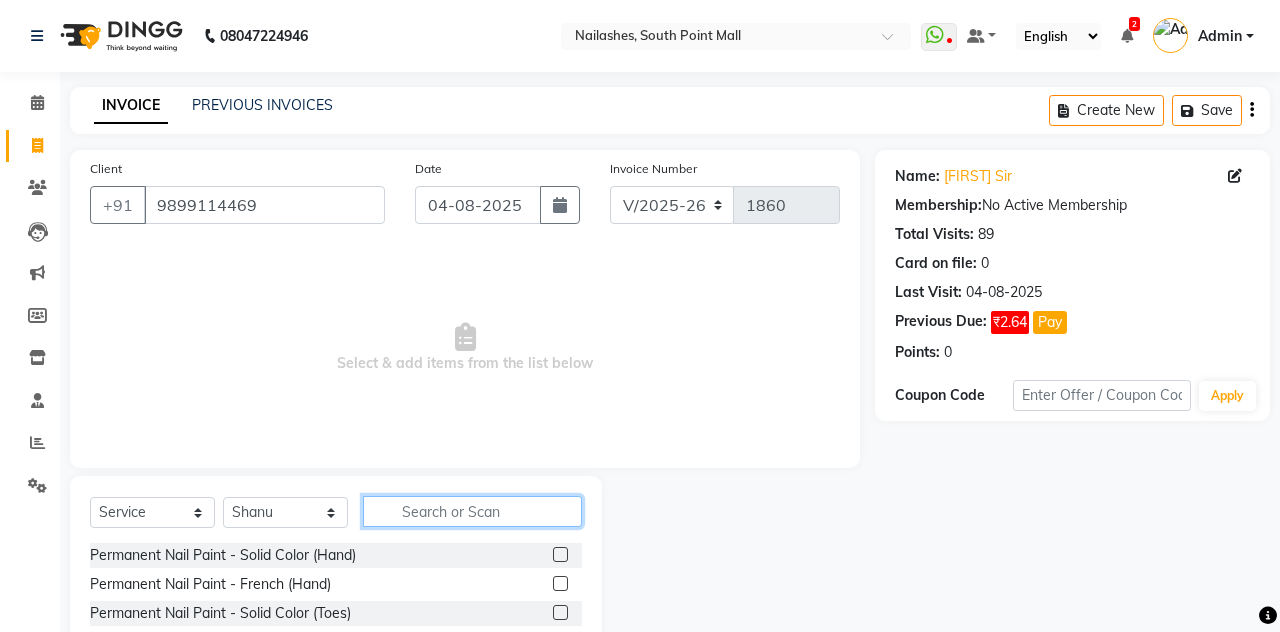 click 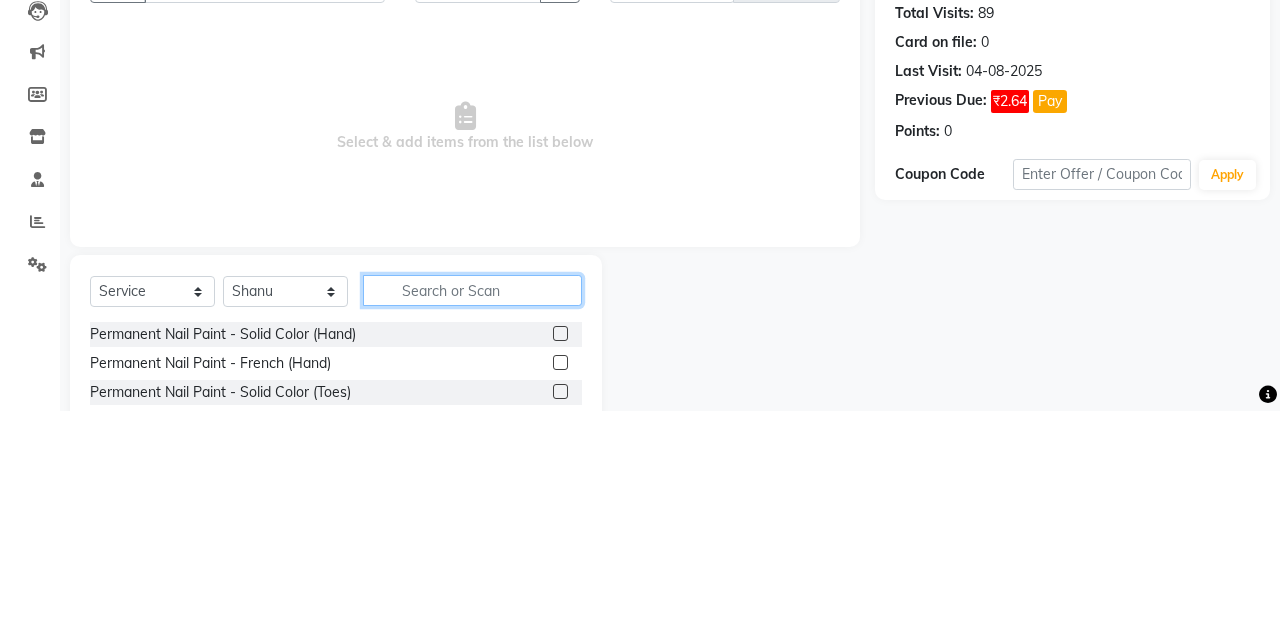 scroll, scrollTop: 31, scrollLeft: 0, axis: vertical 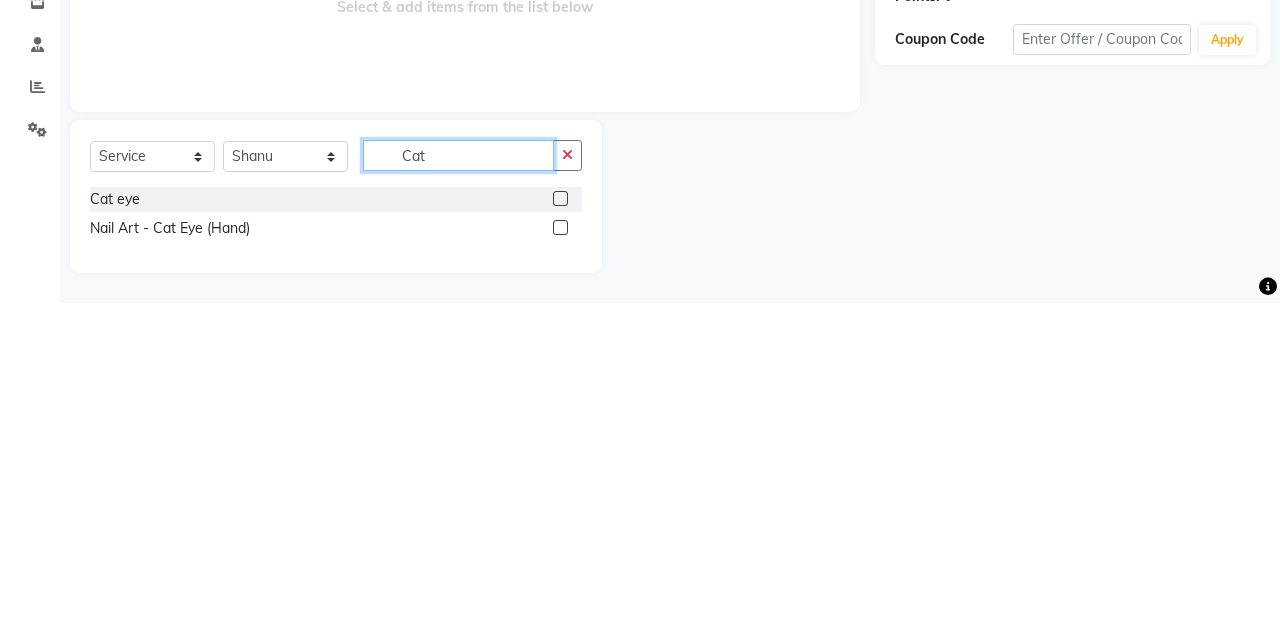 type on "Cat" 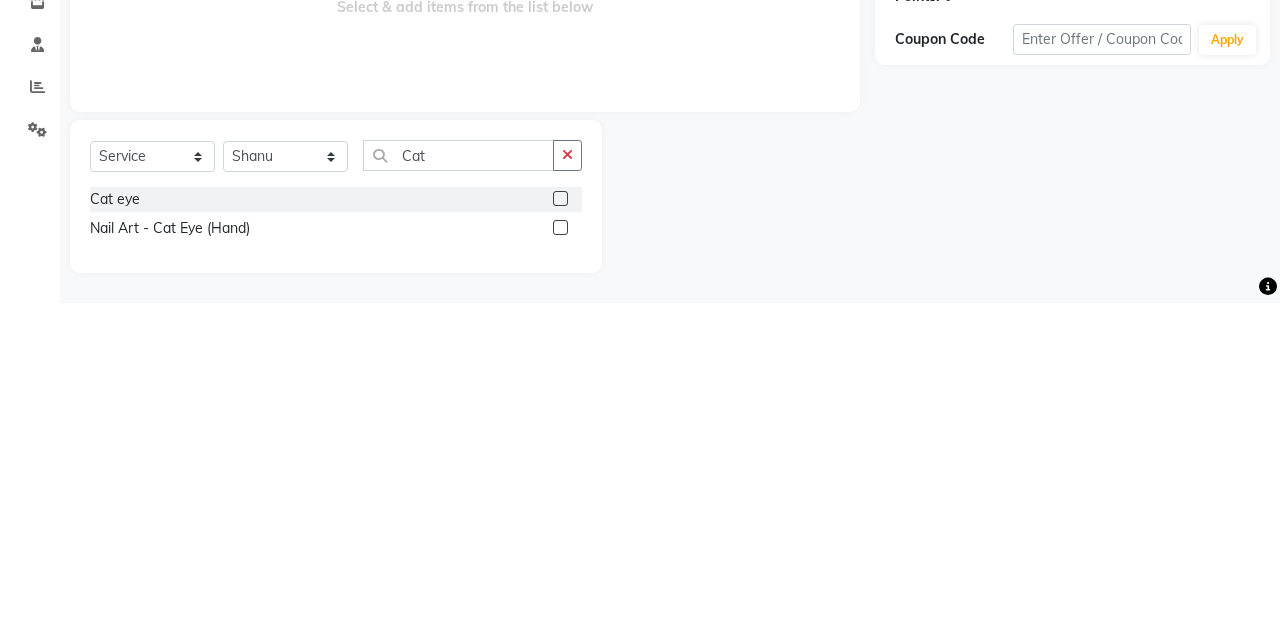 click 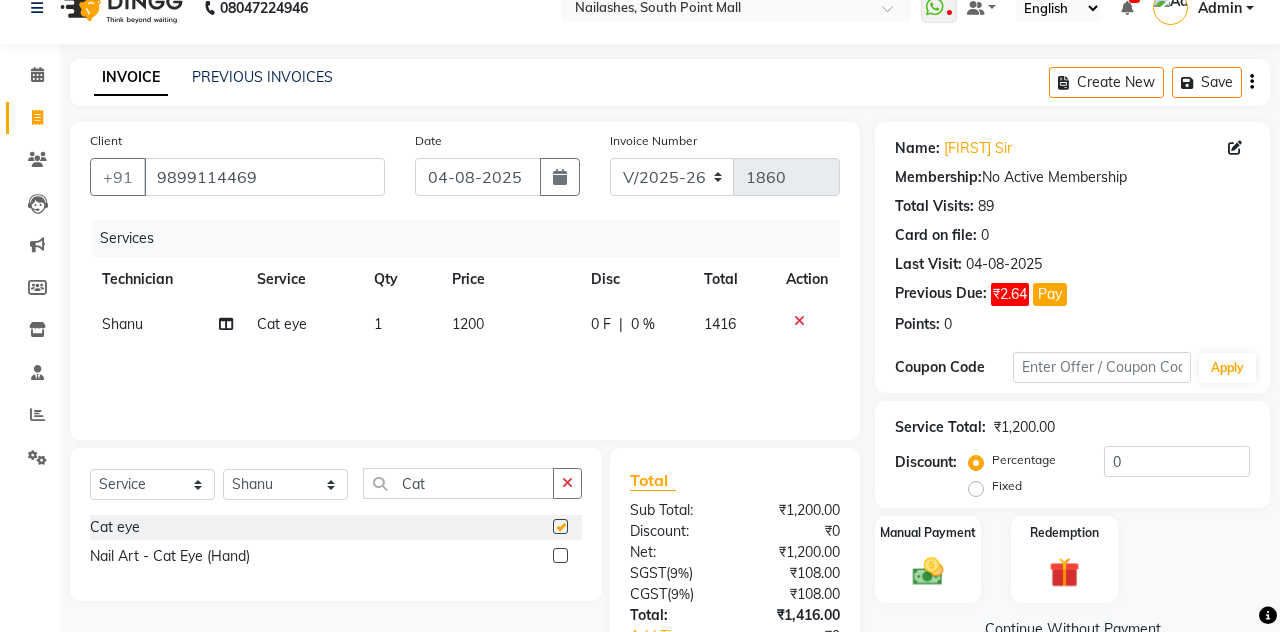 checkbox on "false" 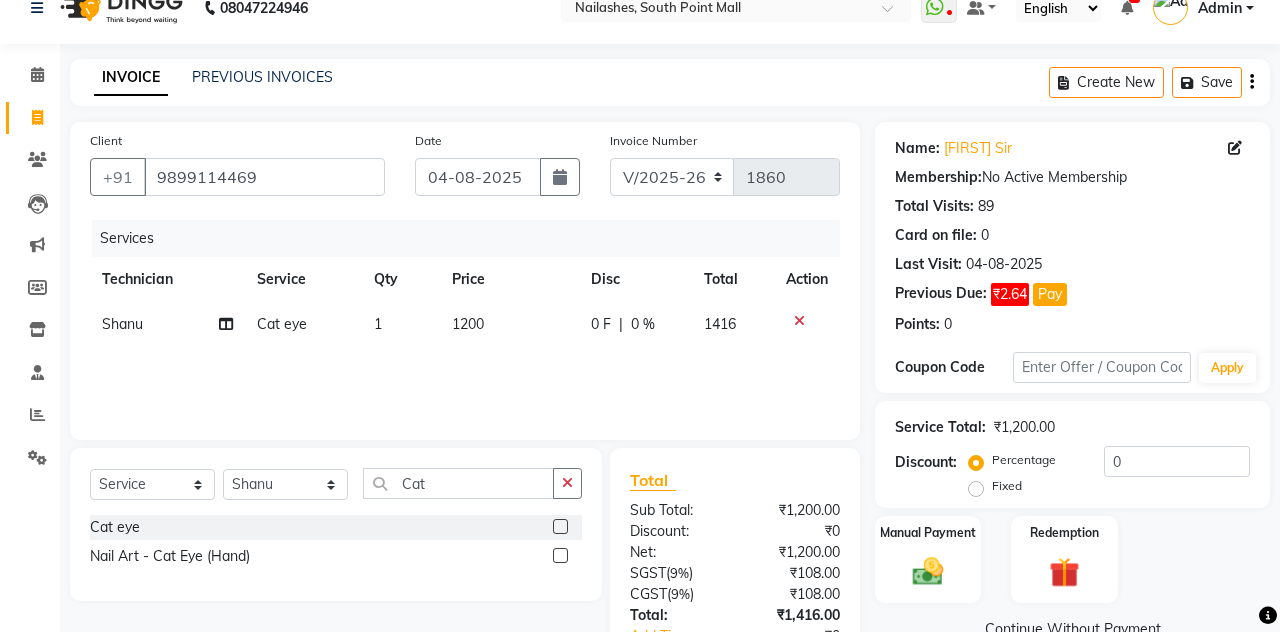 scroll, scrollTop: 70, scrollLeft: 0, axis: vertical 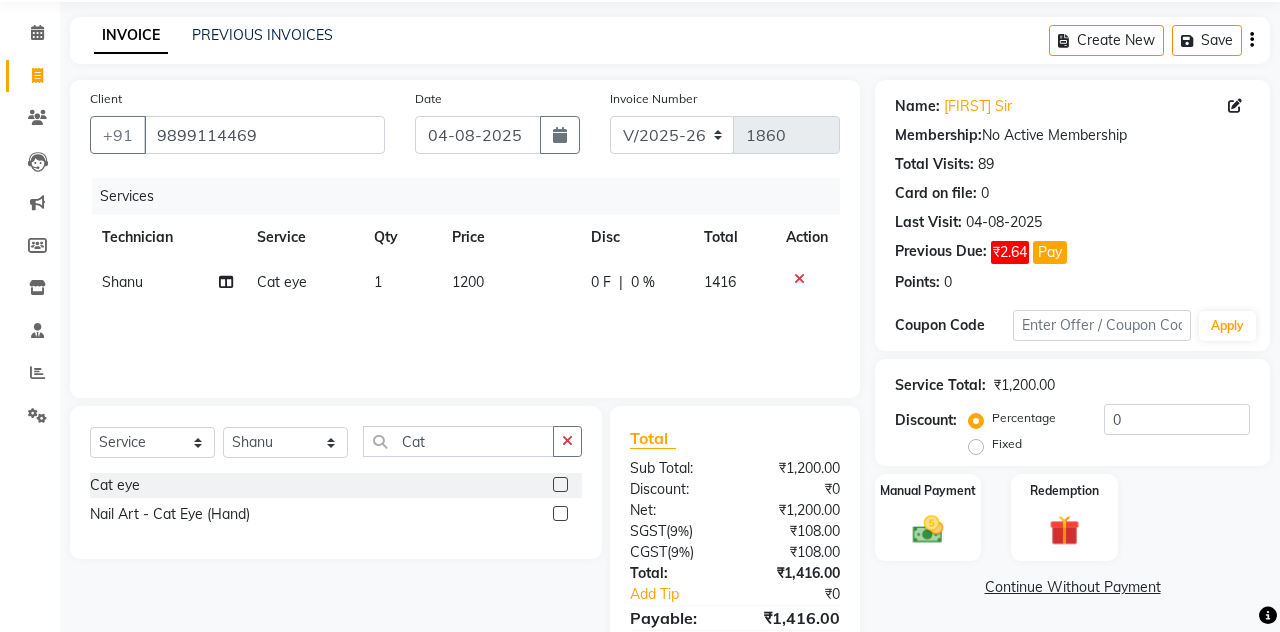 click 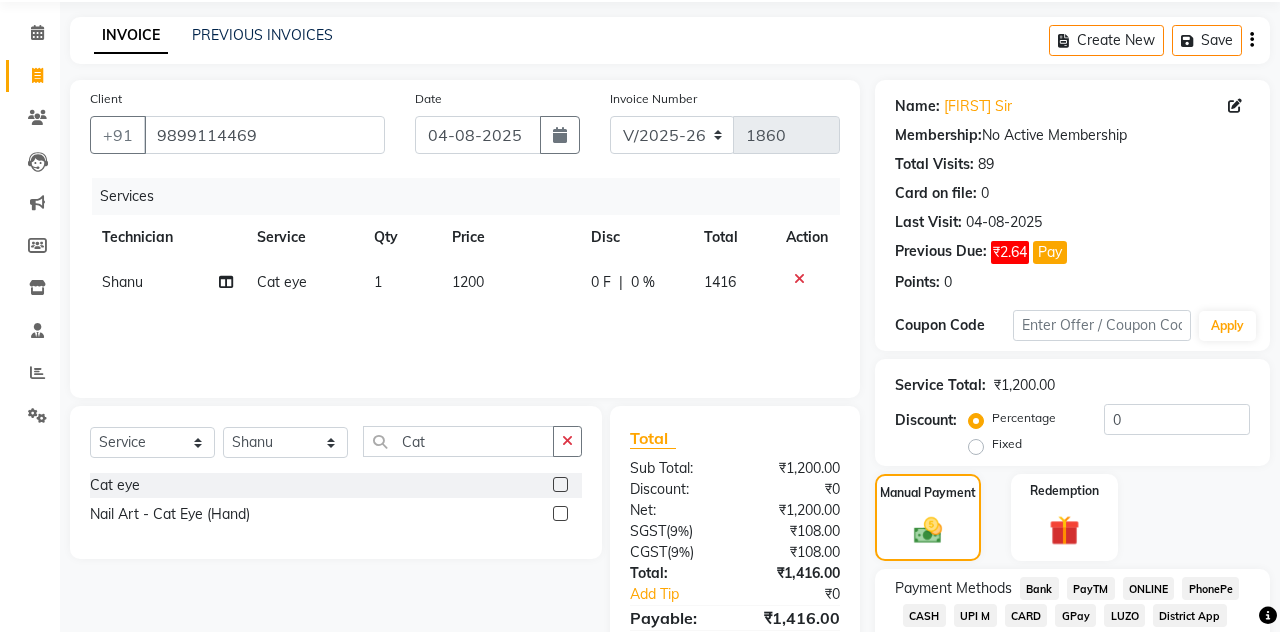 click on "CARD" 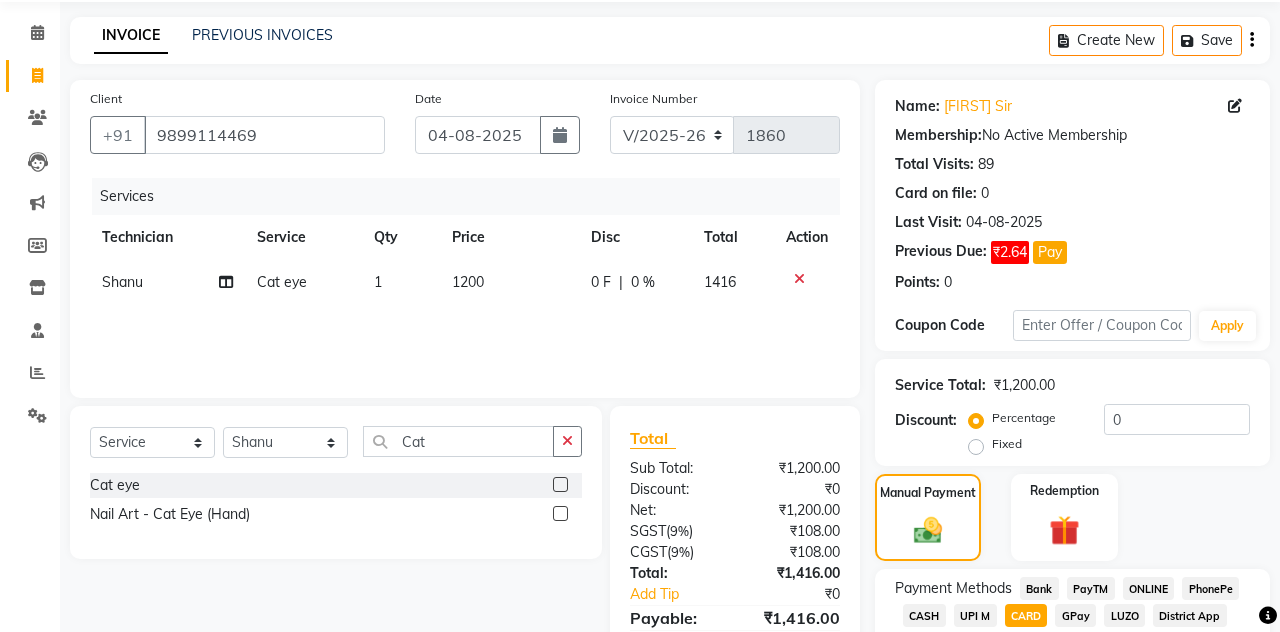 click on "Add Payment" 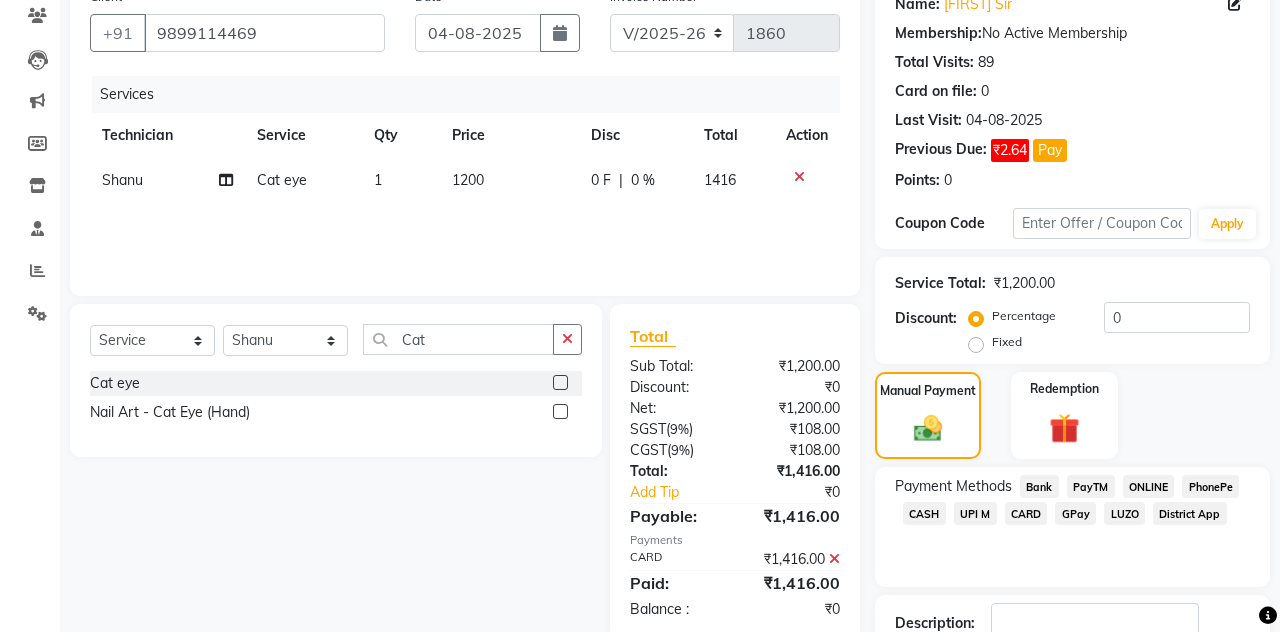 scroll, scrollTop: 214, scrollLeft: 0, axis: vertical 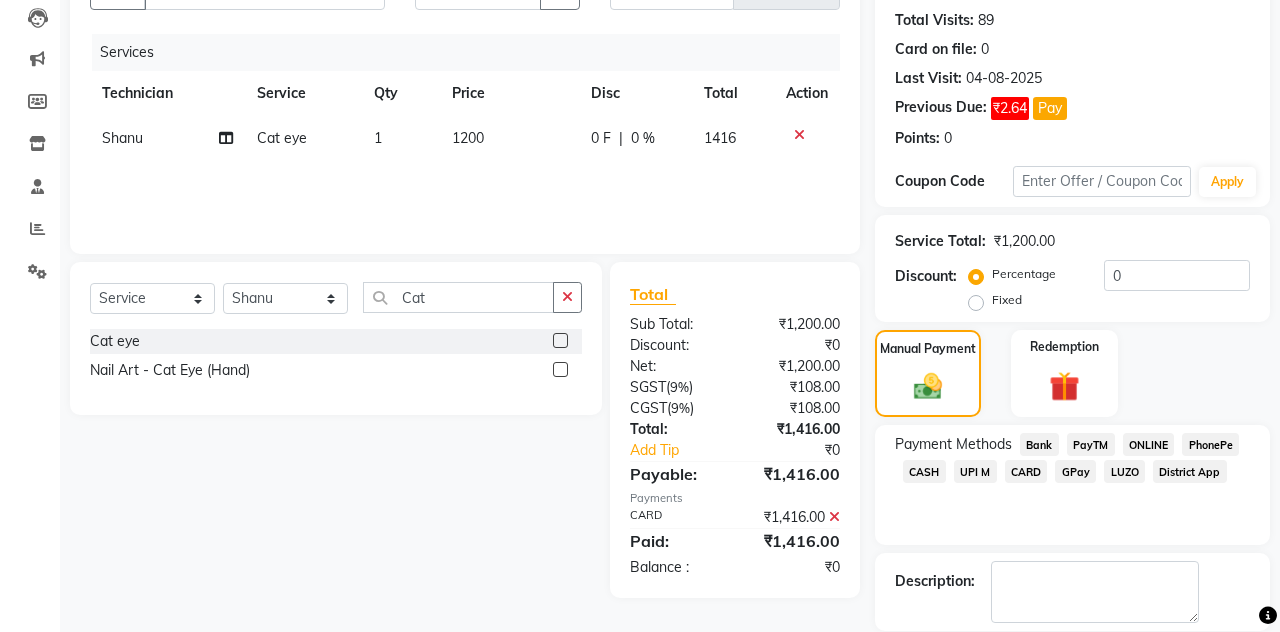 click on "Checkout" 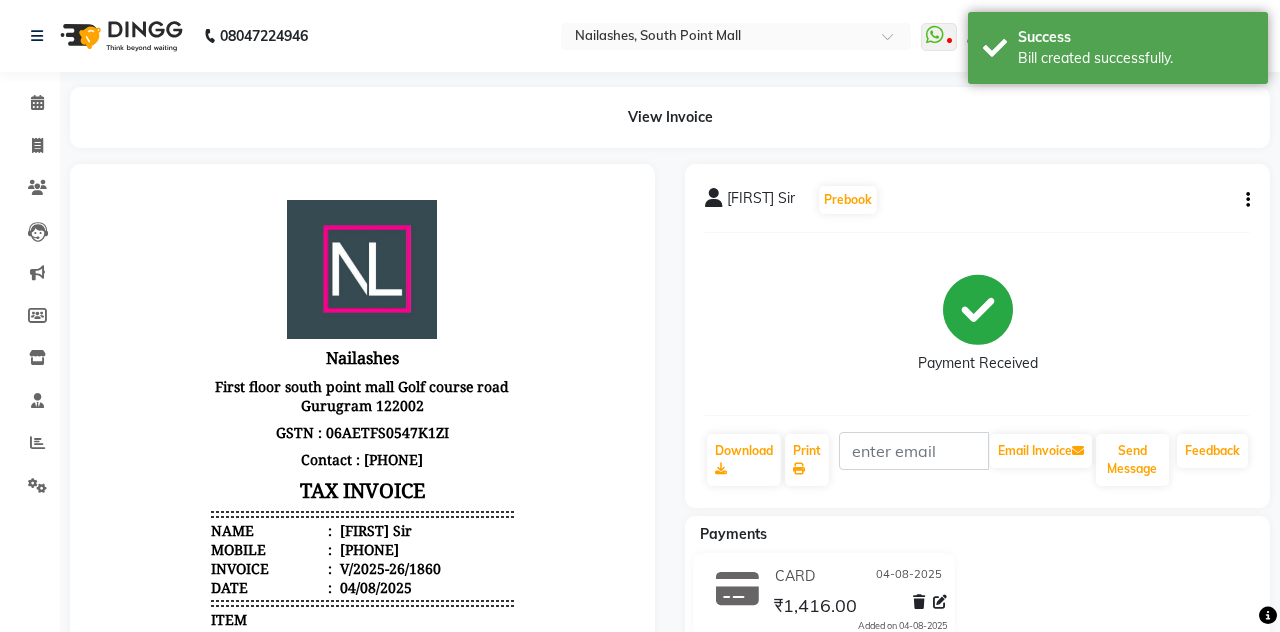 scroll, scrollTop: 0, scrollLeft: 0, axis: both 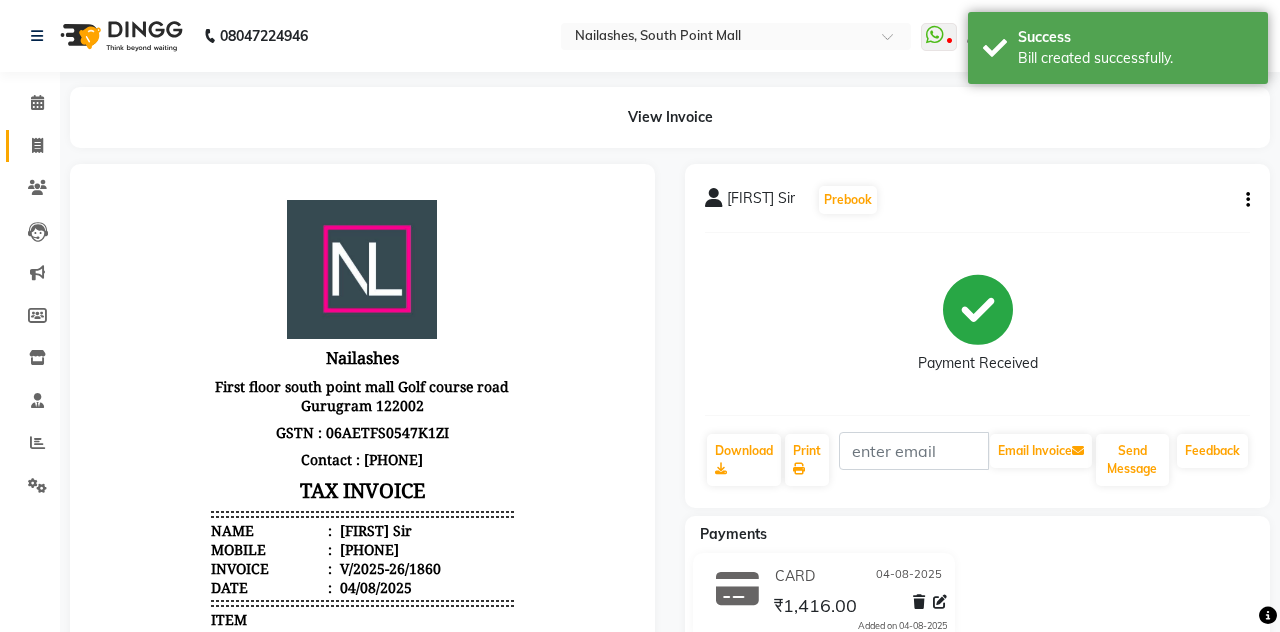 click 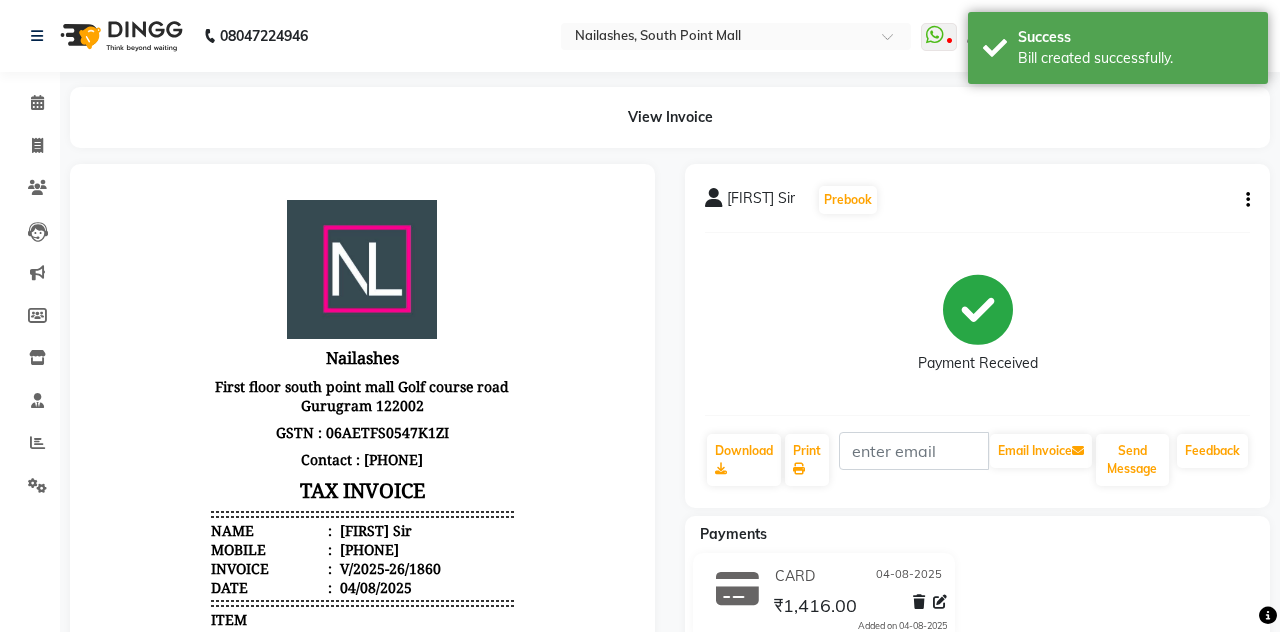 select on "3926" 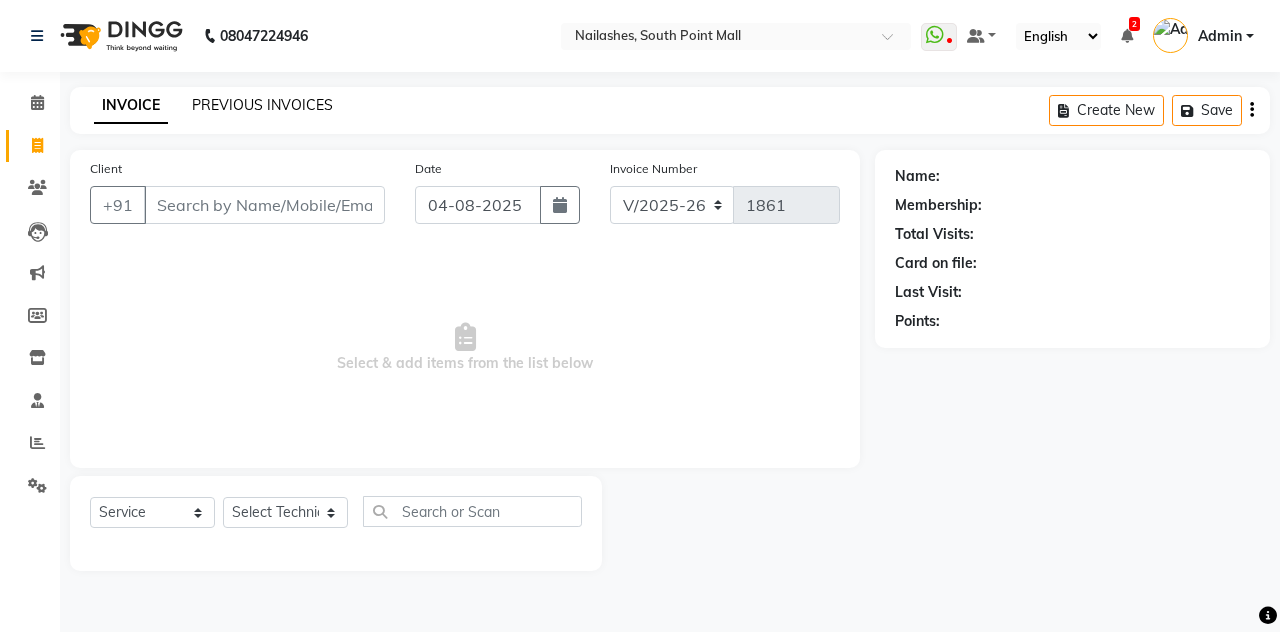 click on "PREVIOUS INVOICES" 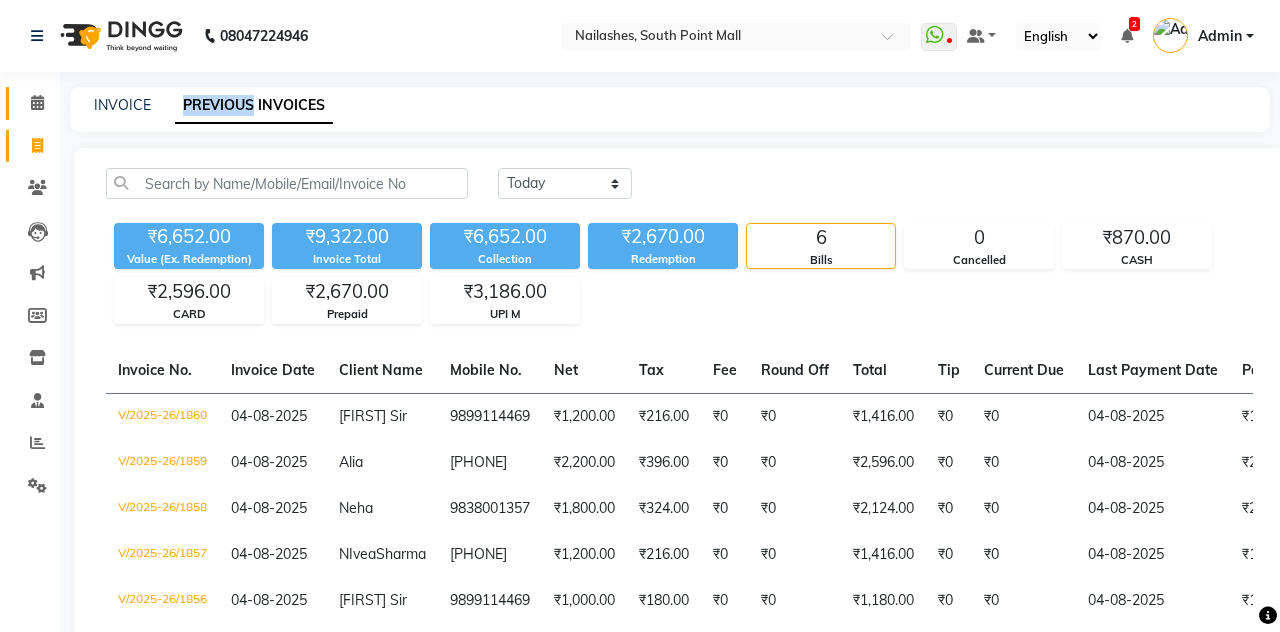 click 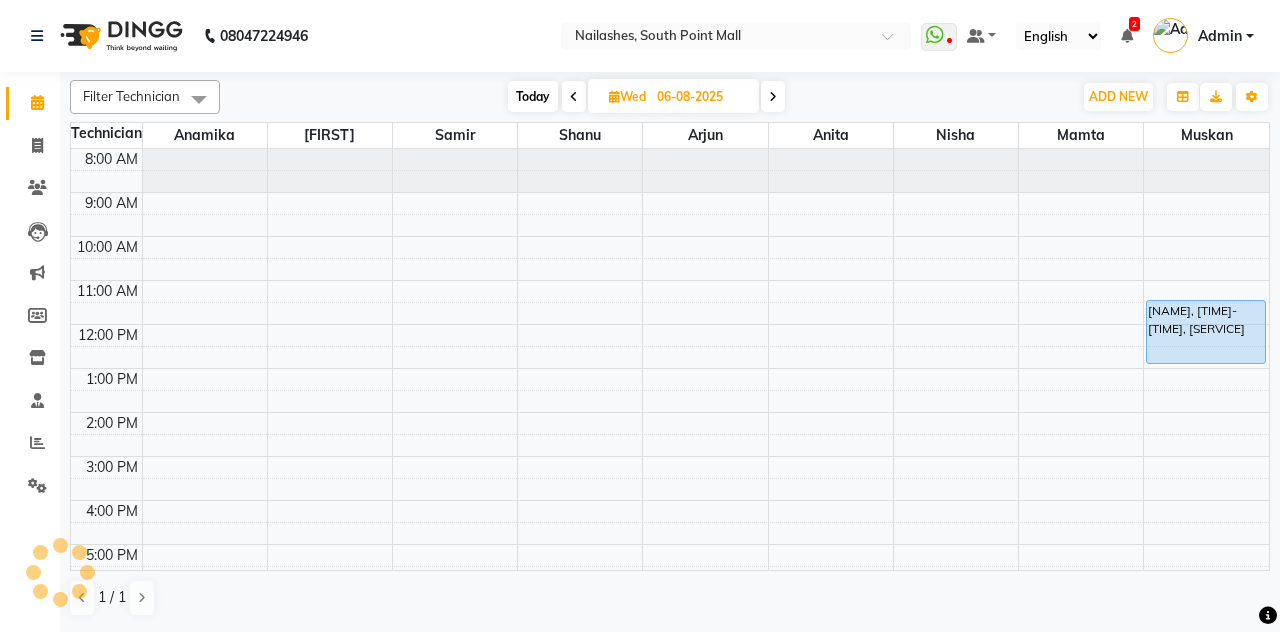 scroll, scrollTop: 0, scrollLeft: 0, axis: both 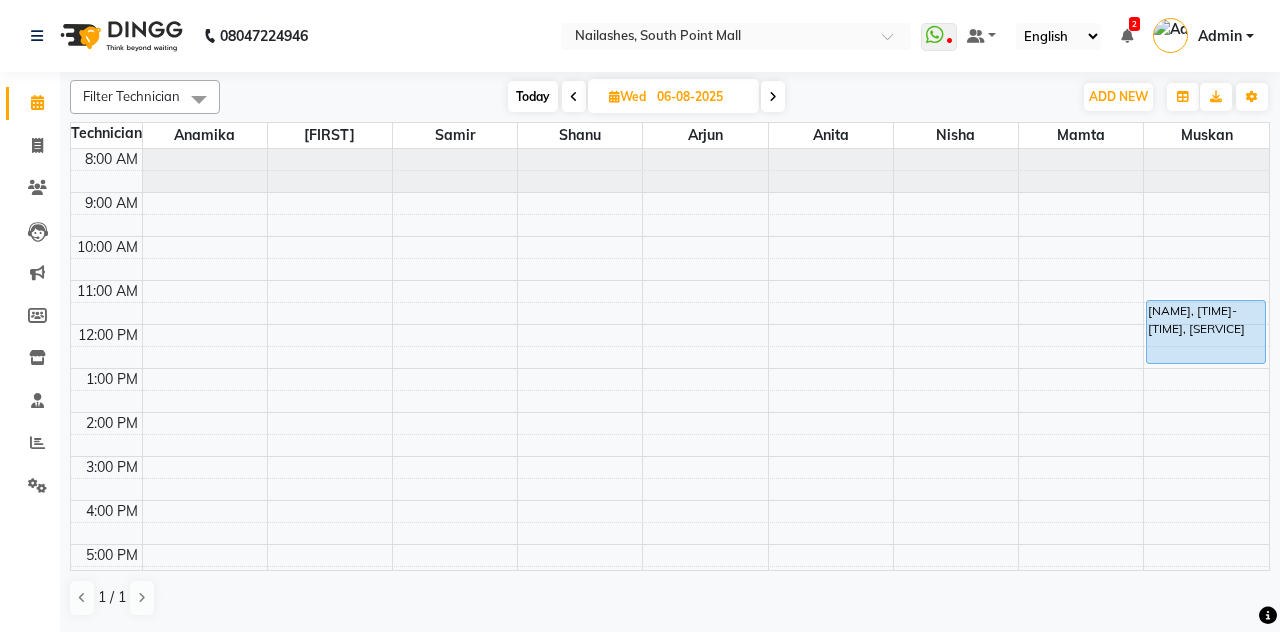 click at bounding box center (574, 97) 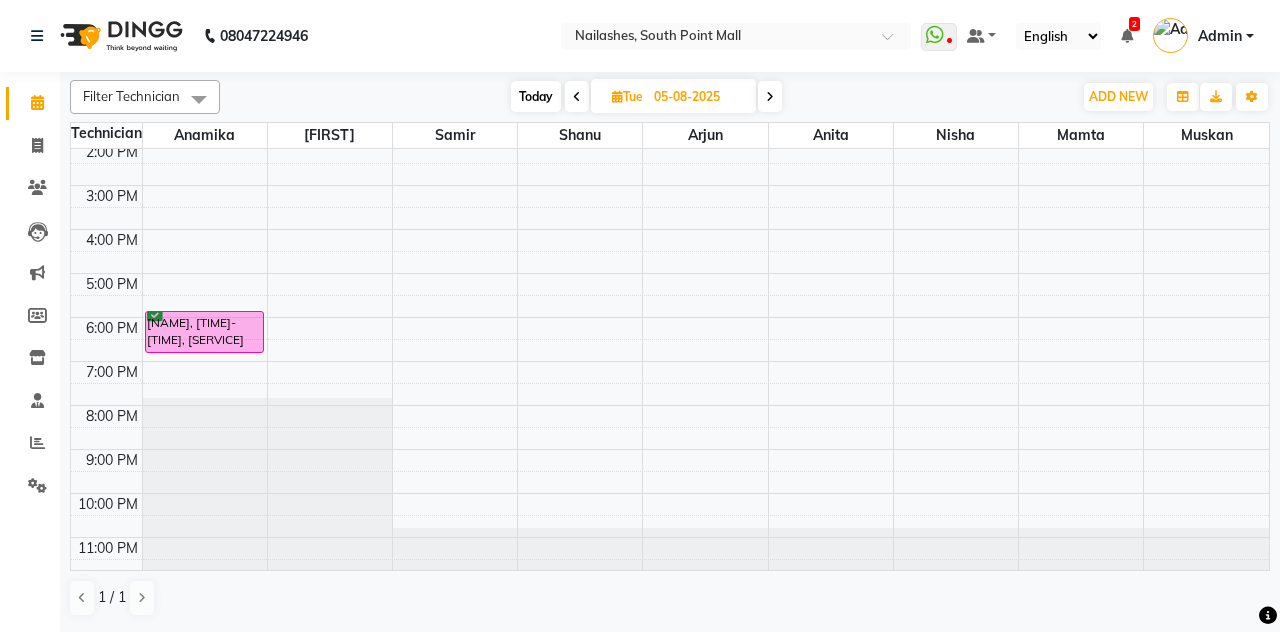 scroll, scrollTop: 0, scrollLeft: 0, axis: both 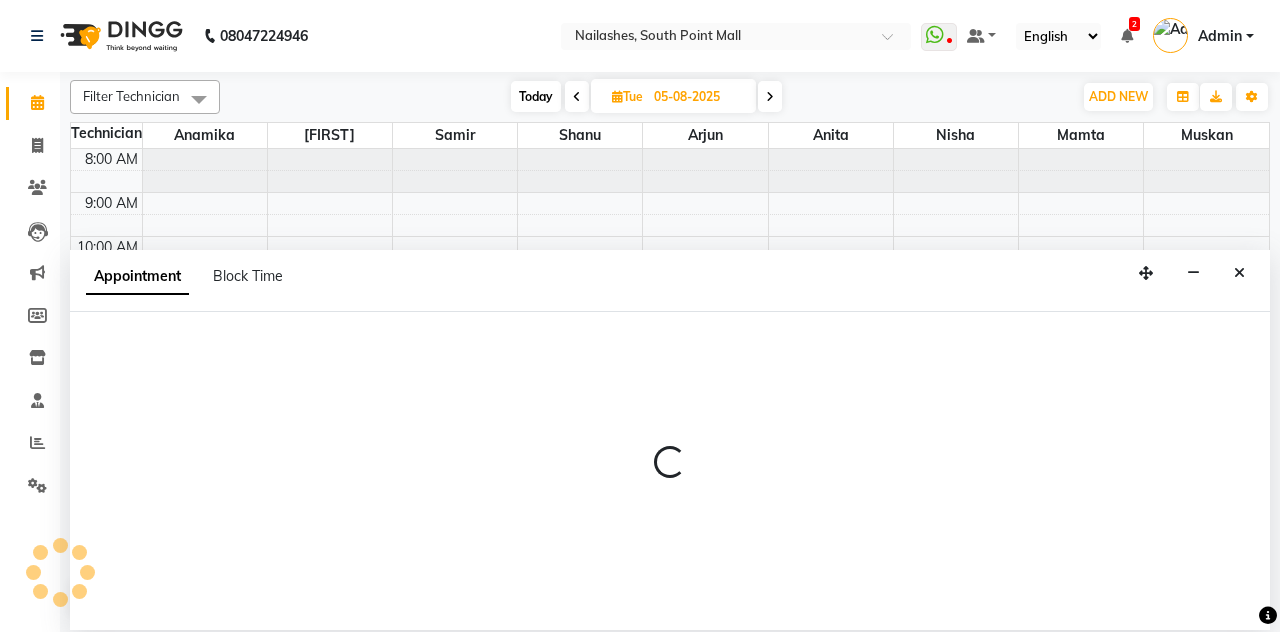select on "78821" 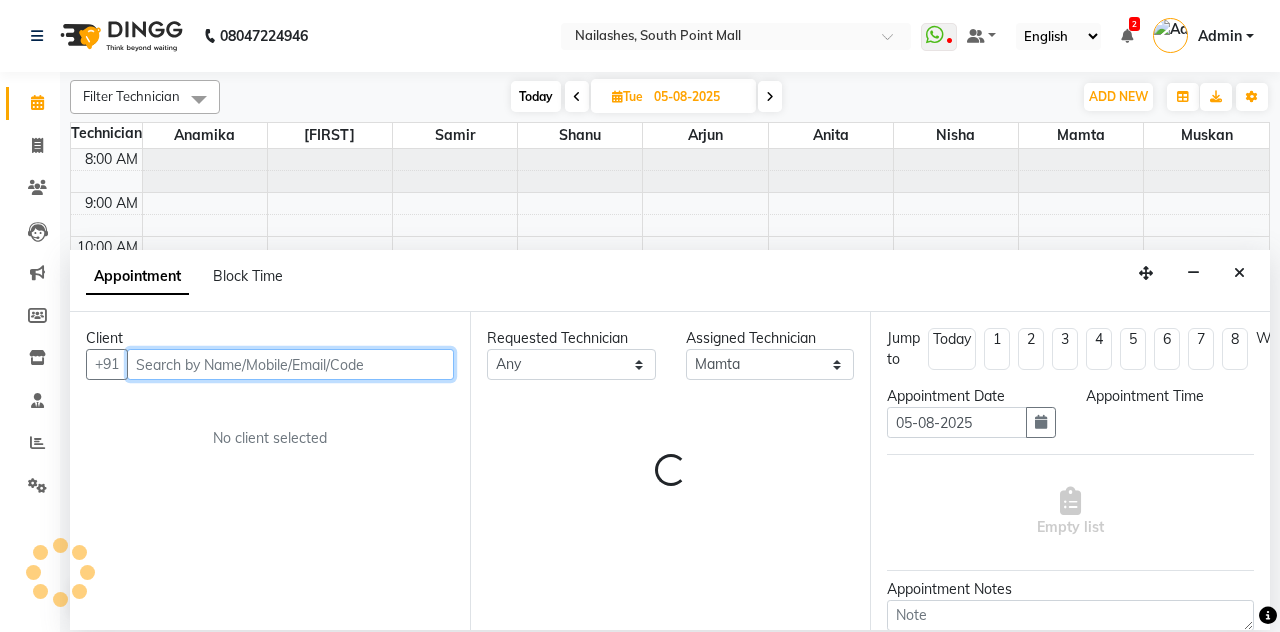 select on "630" 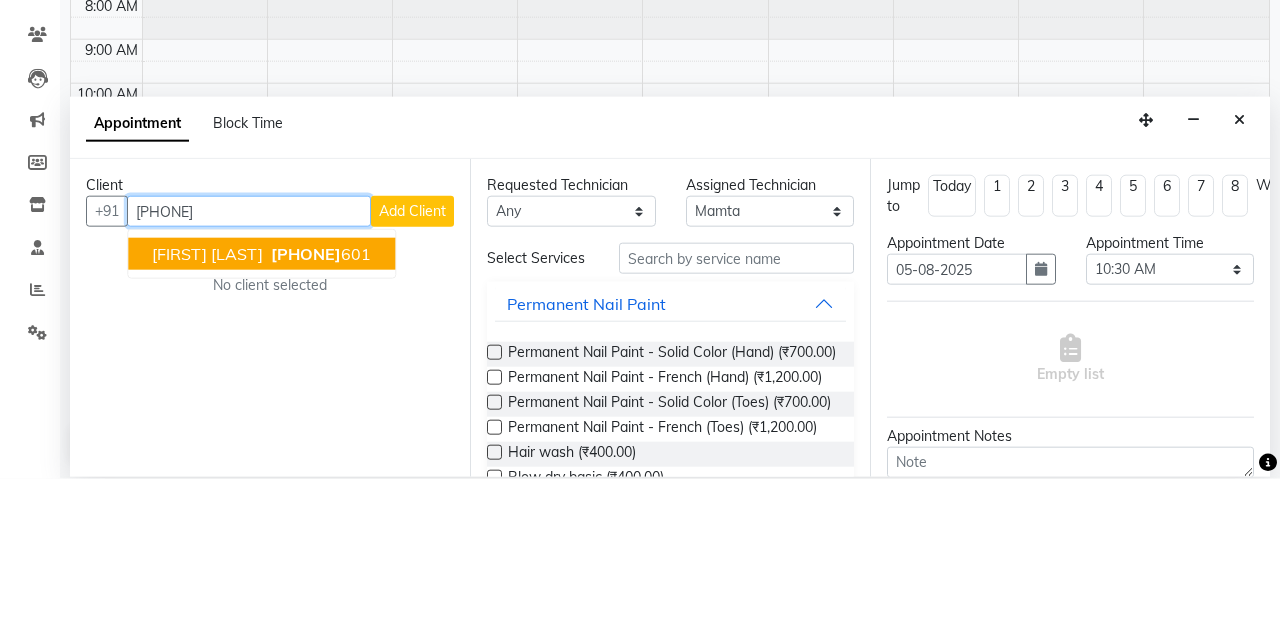 click on "[PHONE]" at bounding box center [319, 407] 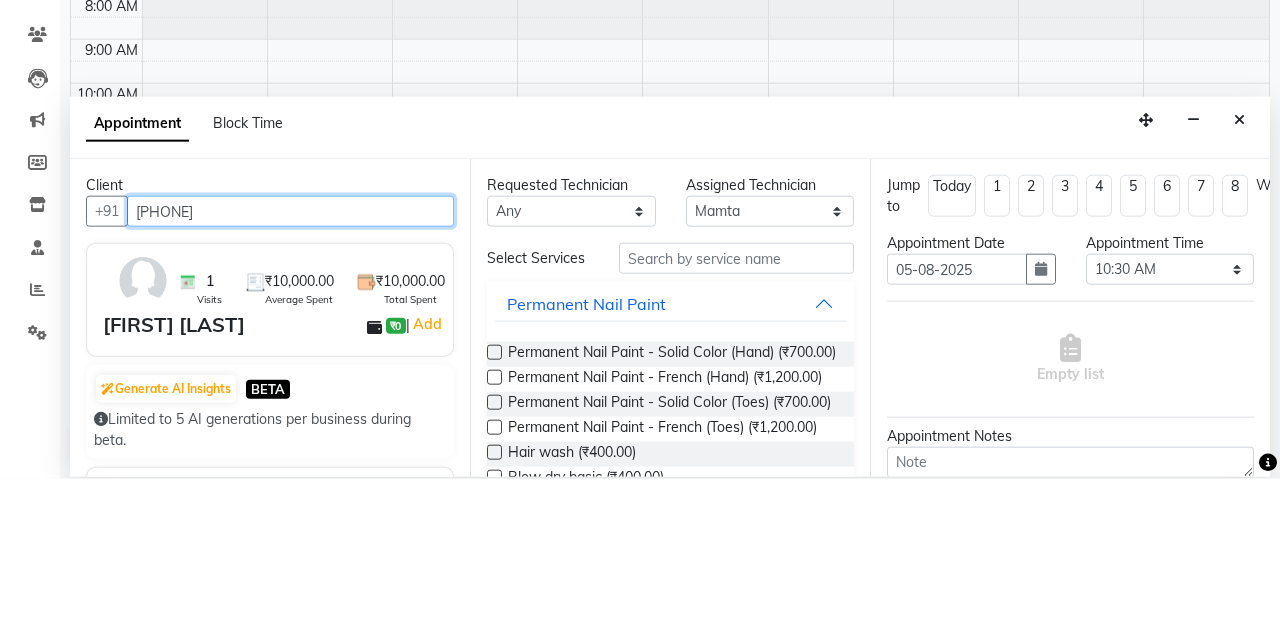 type on "[PHONE]" 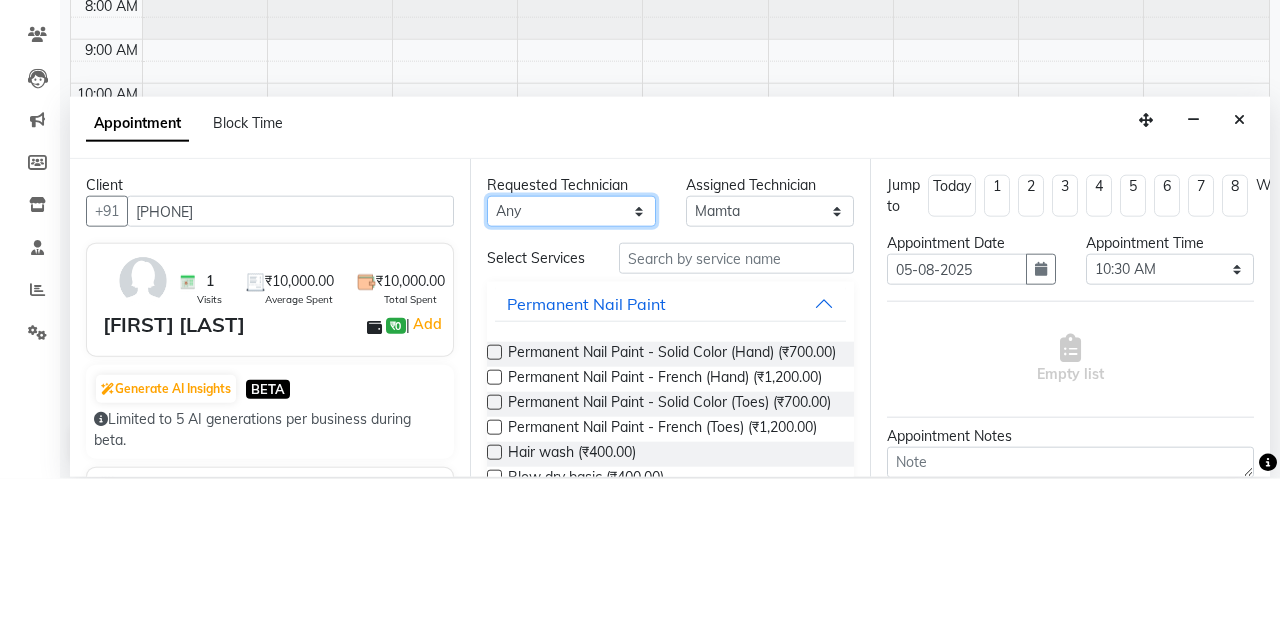 click on "Any Anamika Anita Arjun Mamta Muskan Nisha Samir Shanu Shushanto" at bounding box center (571, 364) 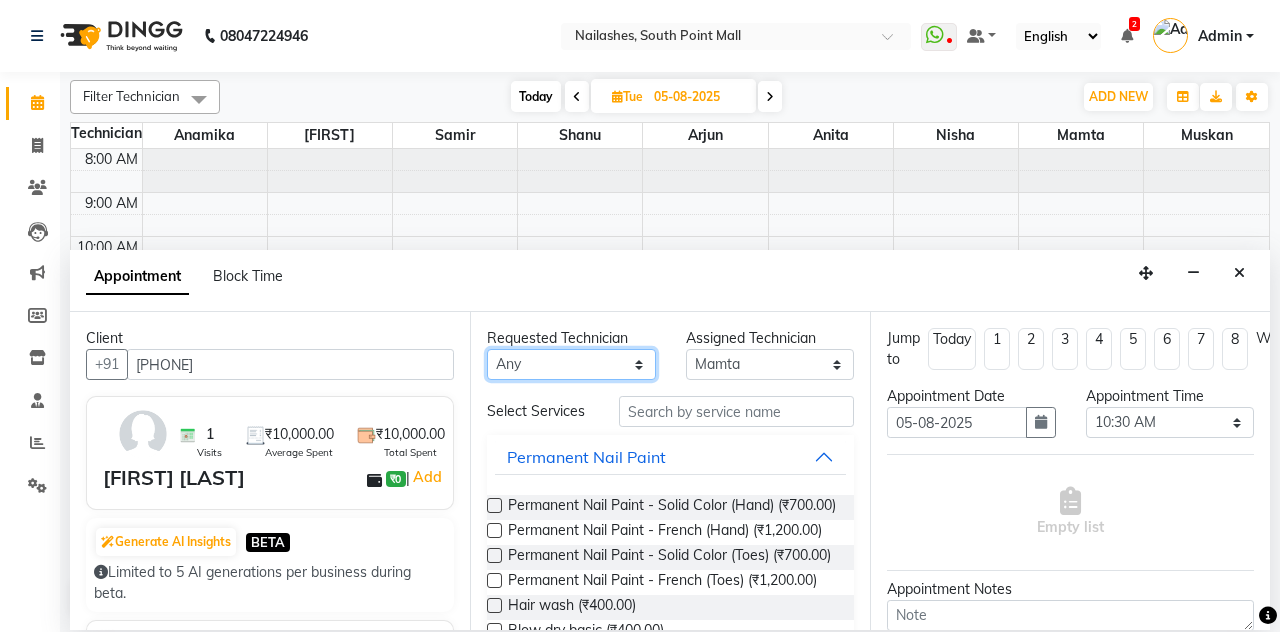 select on "78821" 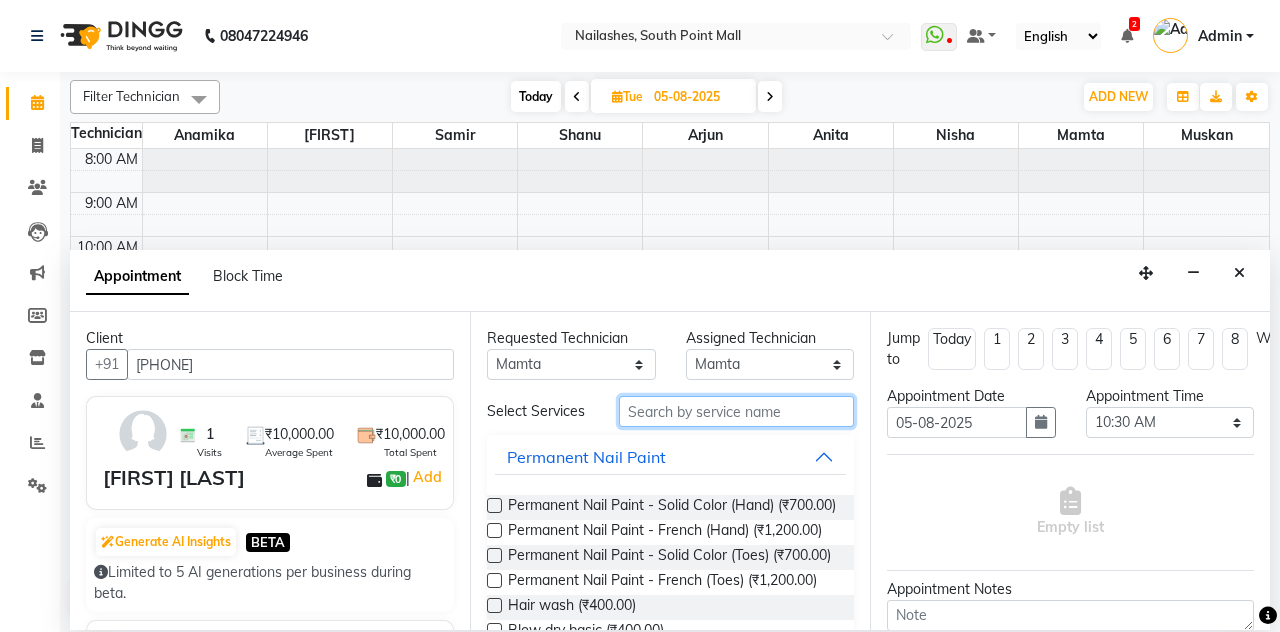 click at bounding box center (736, 411) 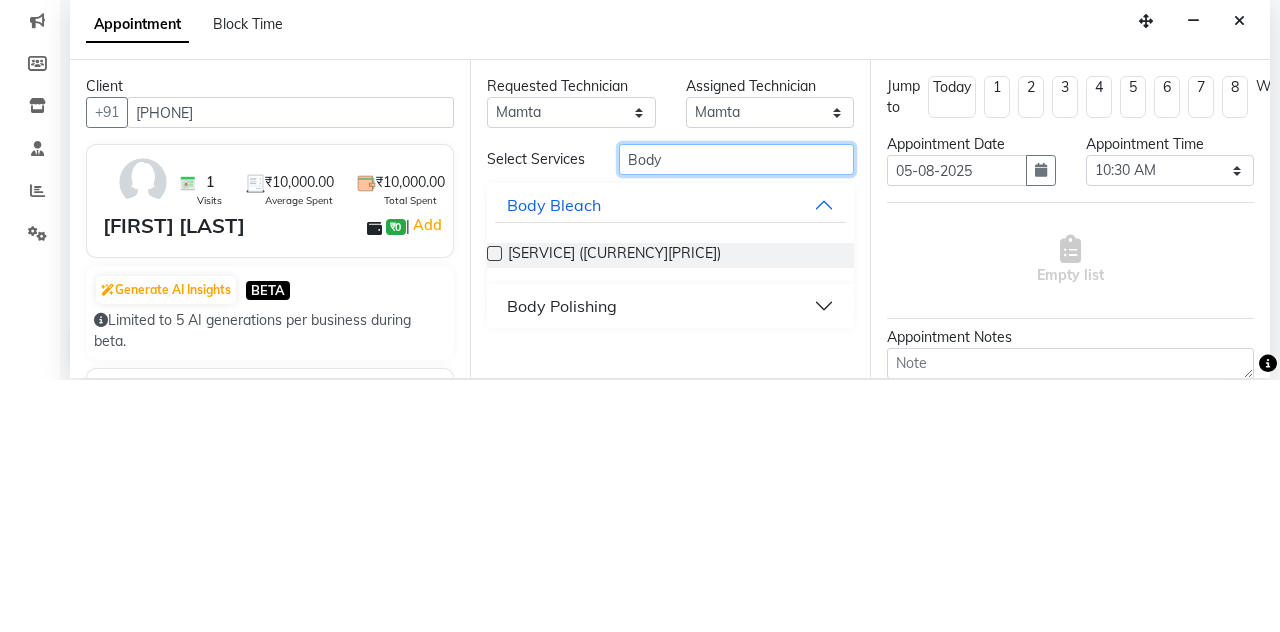 type on "Body" 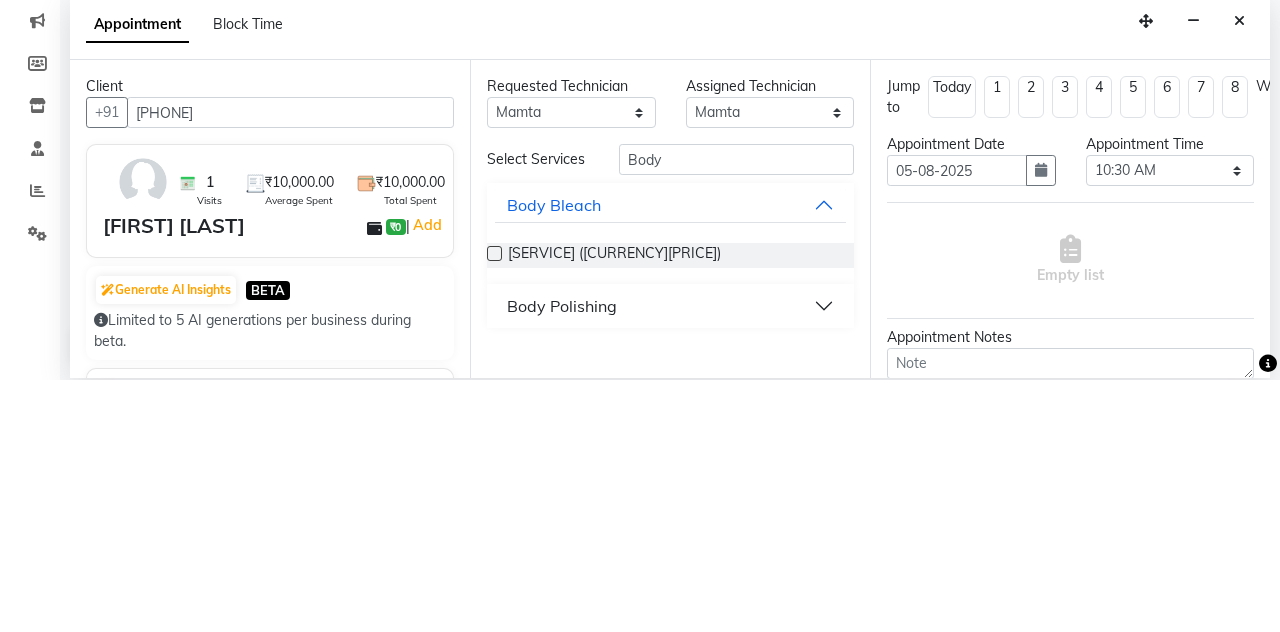 click at bounding box center (494, 505) 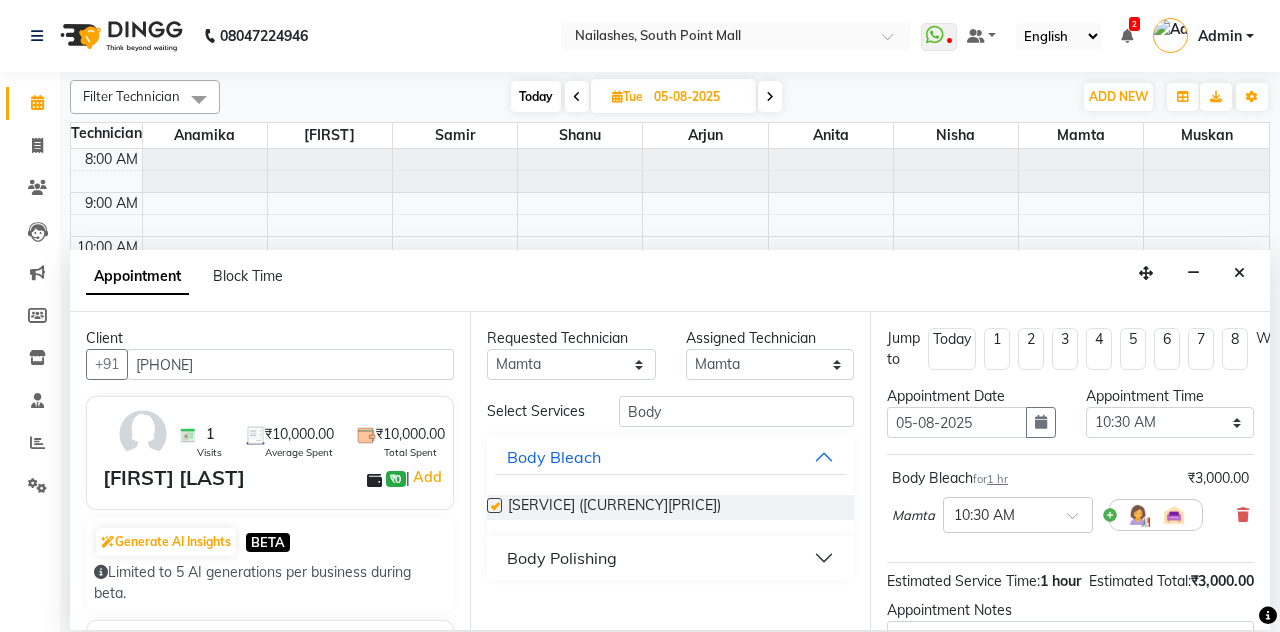 checkbox on "false" 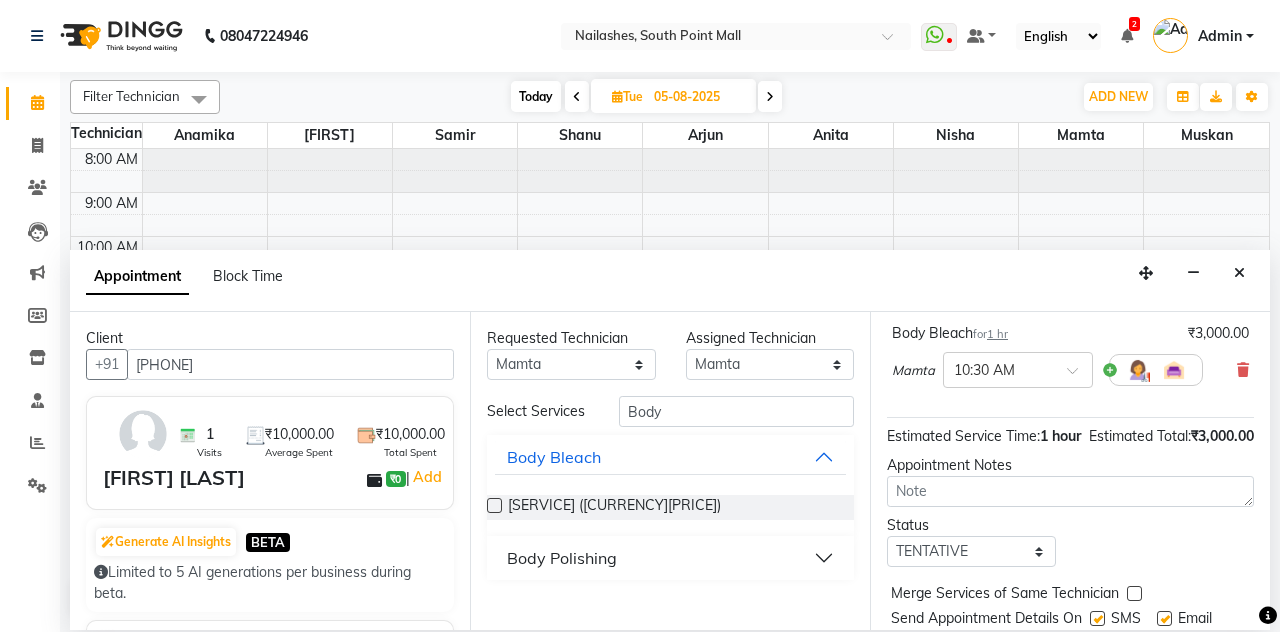 scroll, scrollTop: 148, scrollLeft: 0, axis: vertical 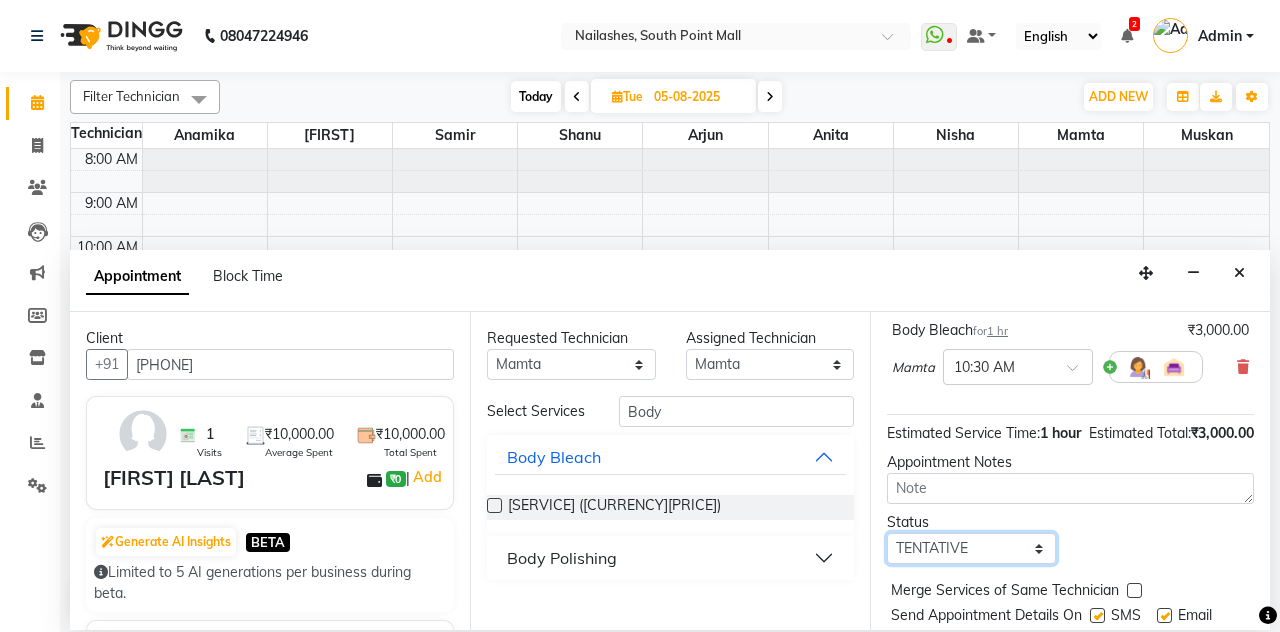 click on "Select TENTATIVE CONFIRM UPCOMING" at bounding box center [971, 548] 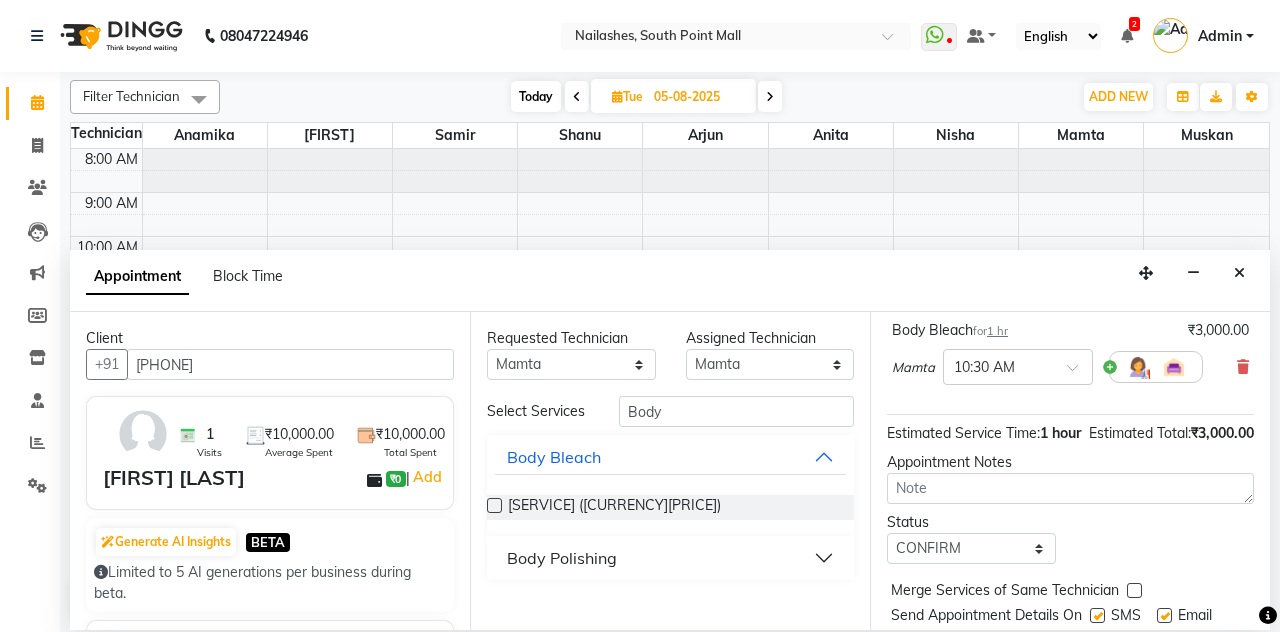 click on "Book" at bounding box center (1070, 656) 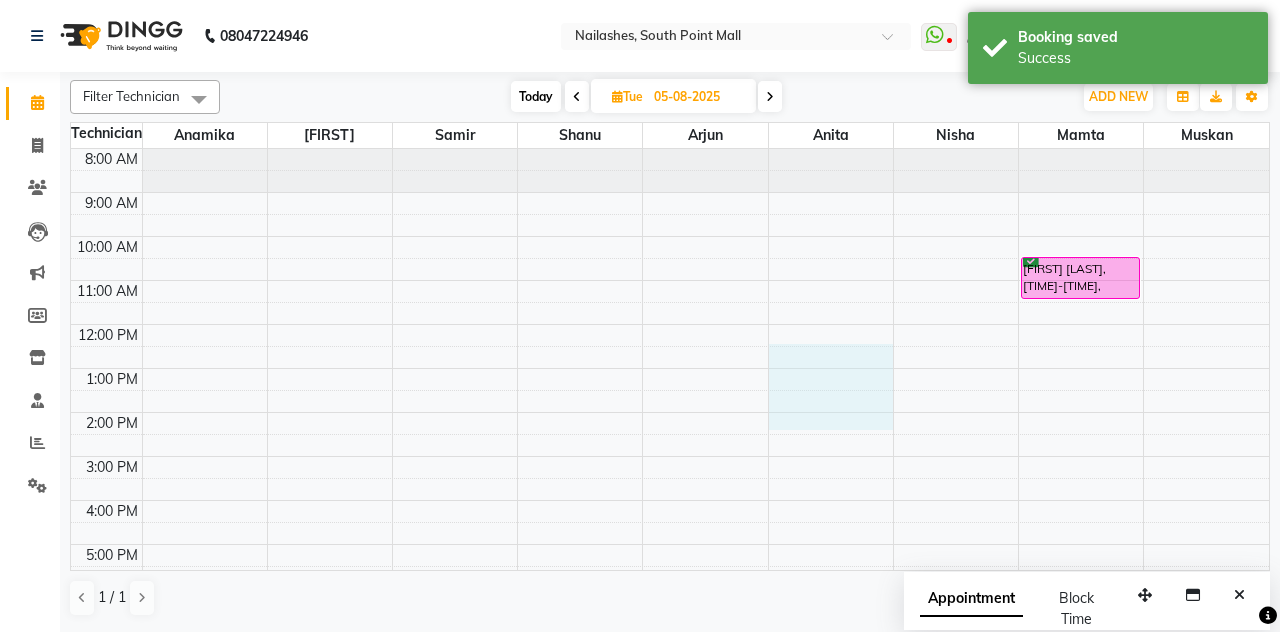 select on "38034" 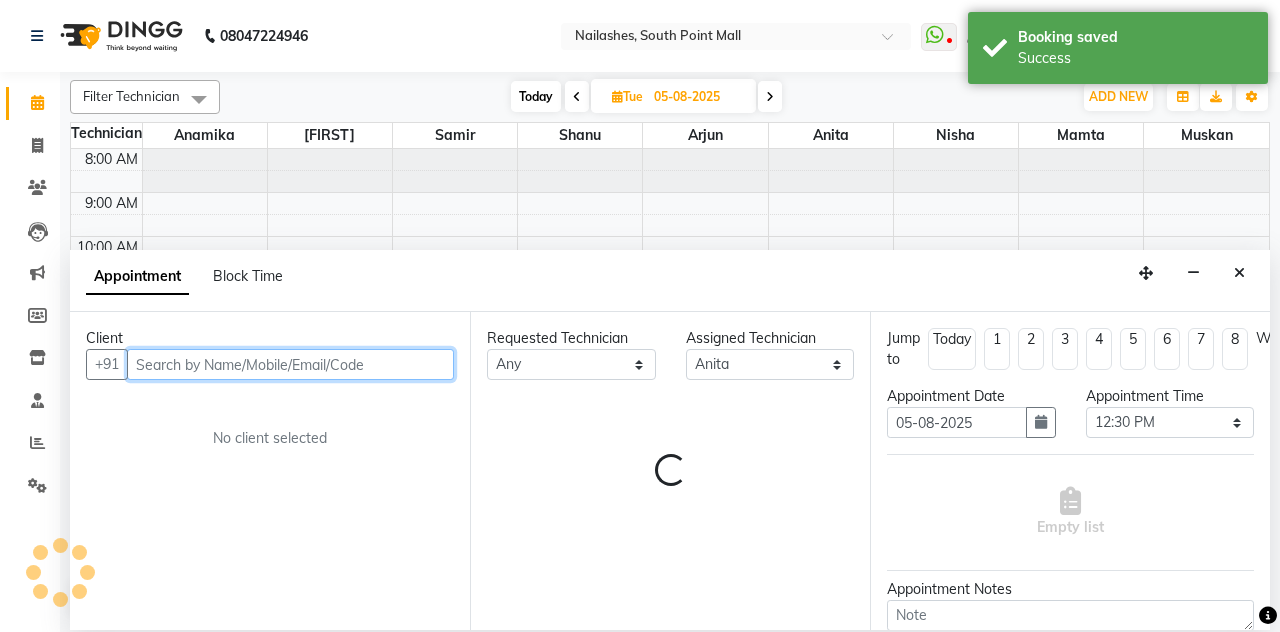 scroll, scrollTop: 183, scrollLeft: 0, axis: vertical 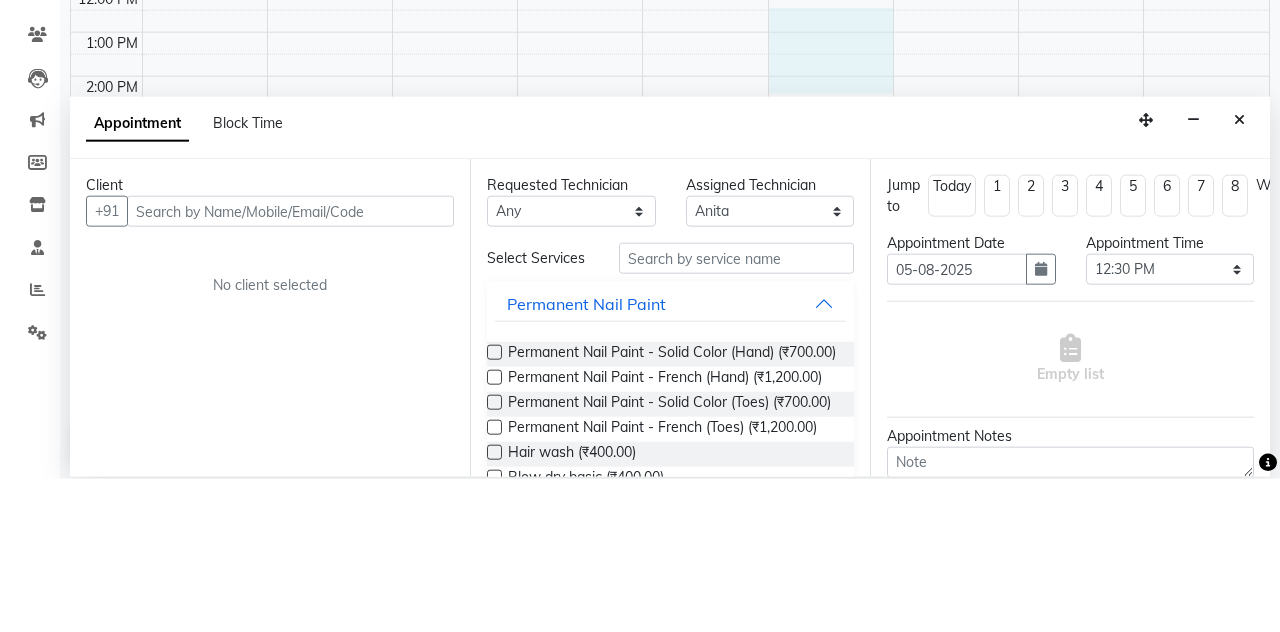 click at bounding box center [1239, 273] 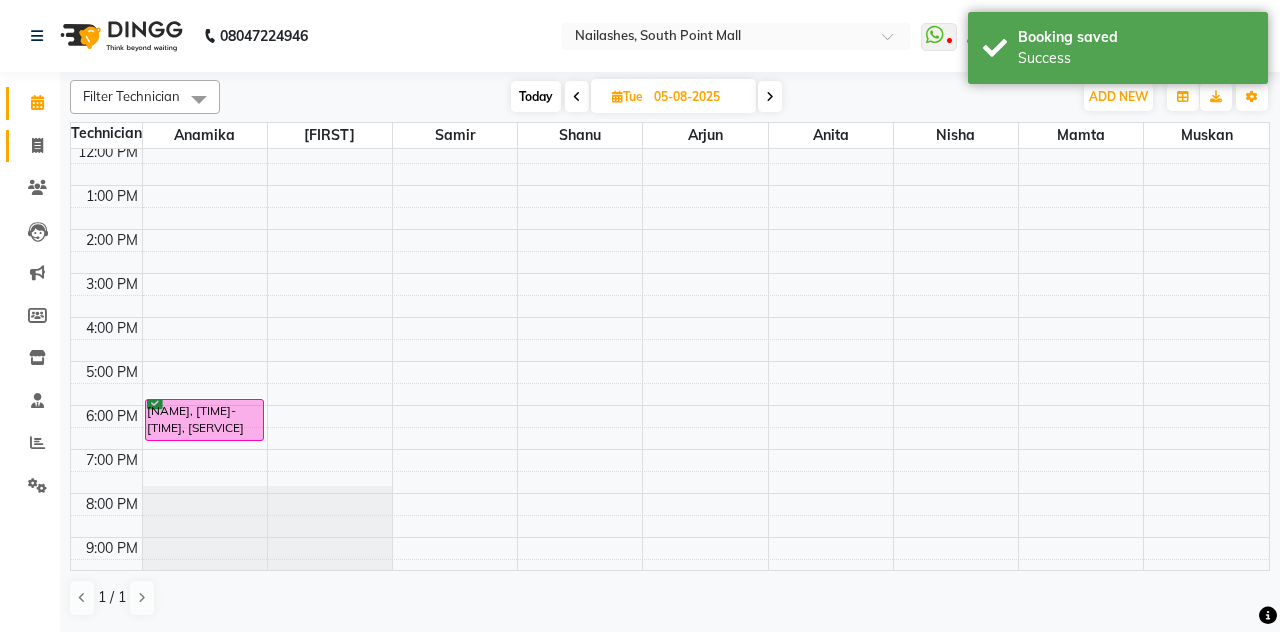 click 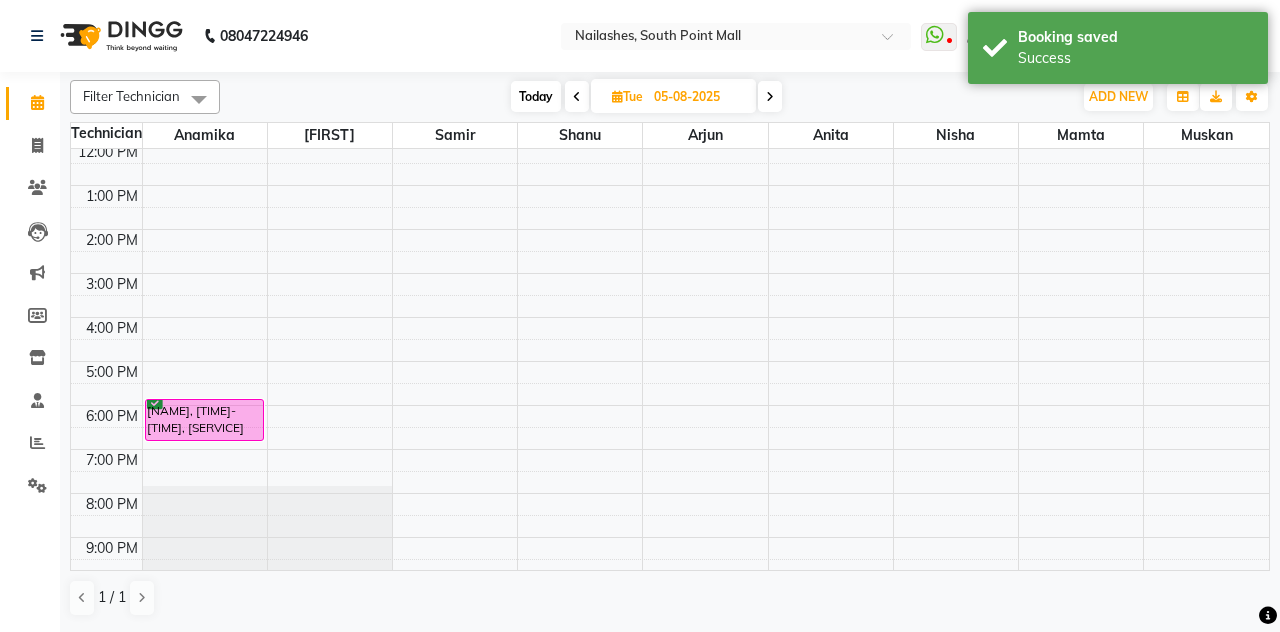 select on "service" 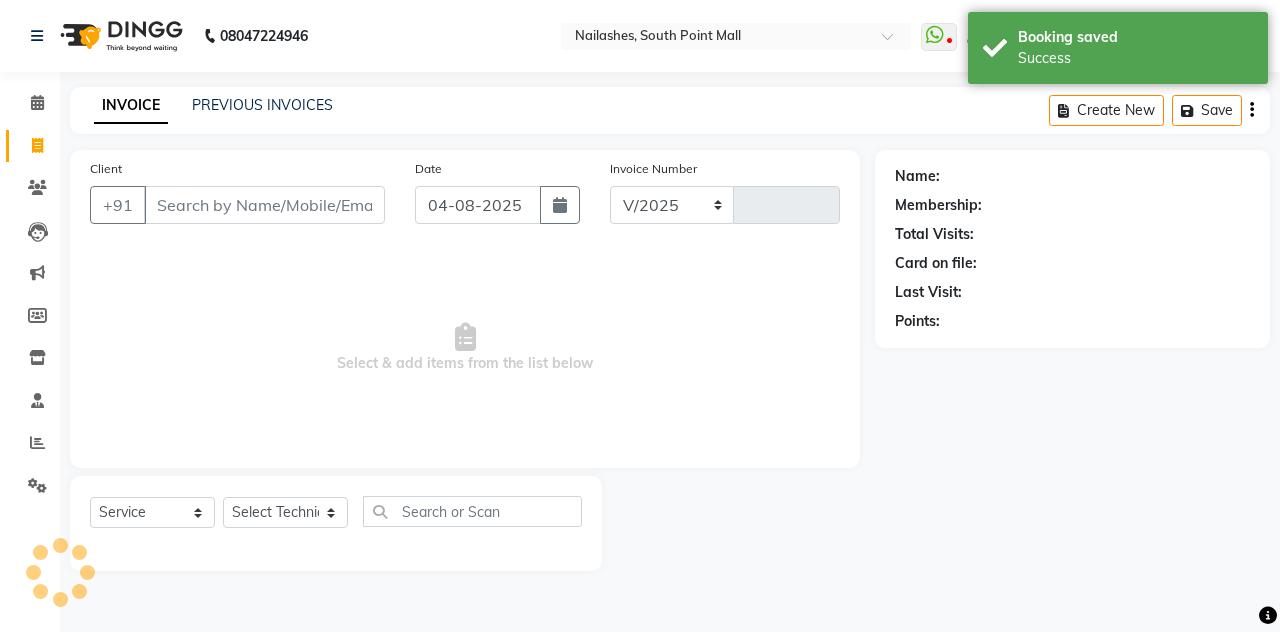 select on "3926" 